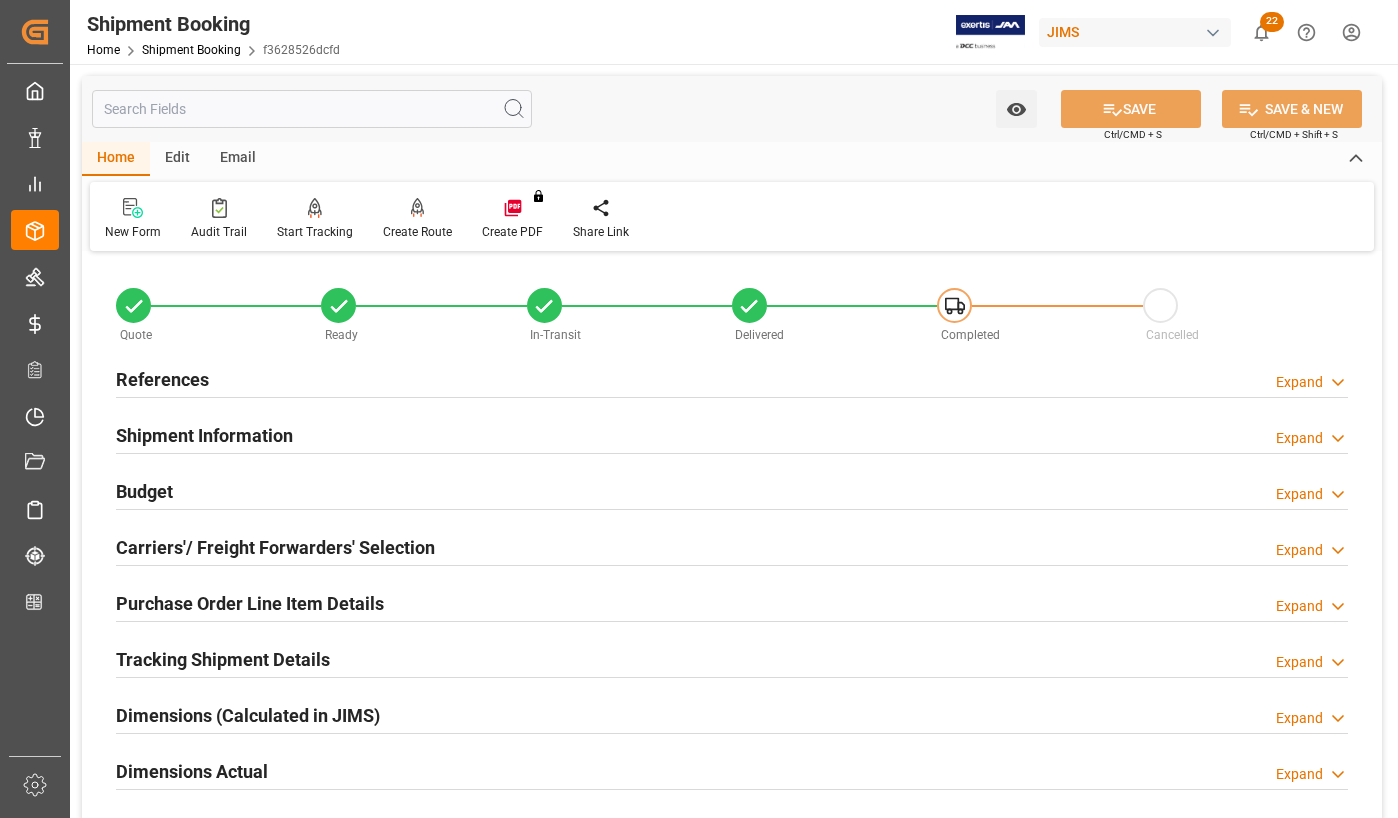 scroll, scrollTop: 0, scrollLeft: 0, axis: both 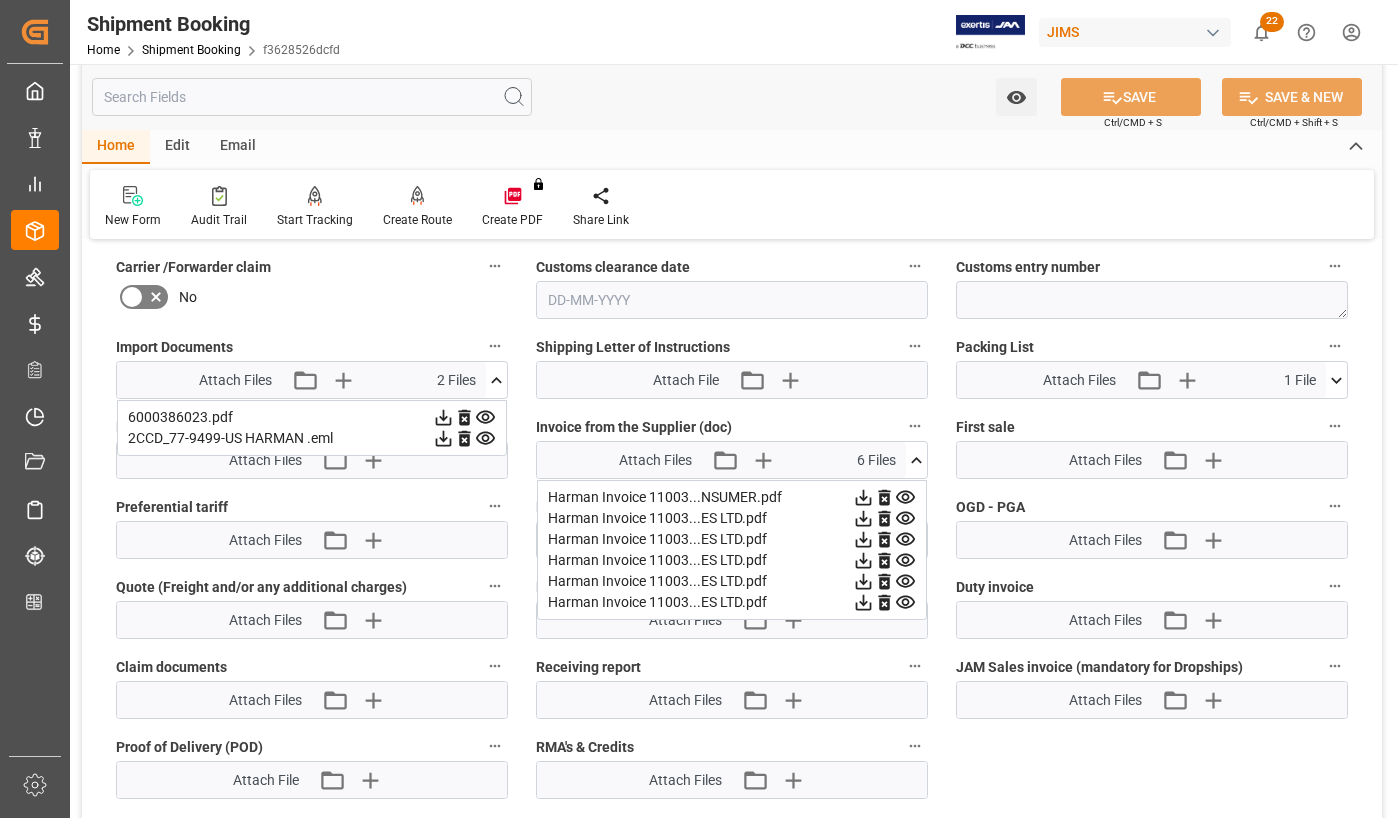 click on "New Form Audit Trail Start Tracking Create Empty Shipment Tracking Create Route Create PDF You don't have permission for this feature. Contact admin. Share Link" at bounding box center (732, 204) 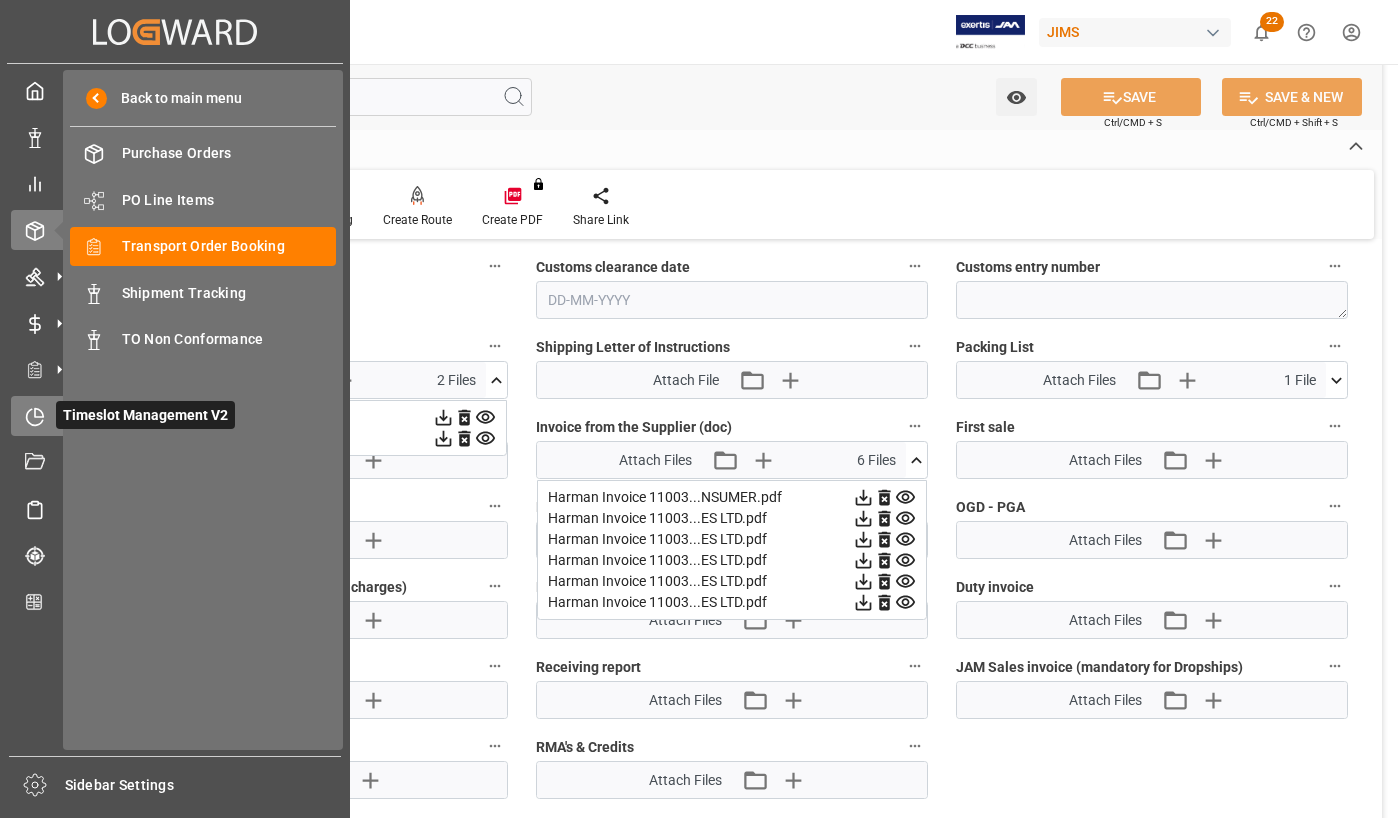click at bounding box center [35, 417] 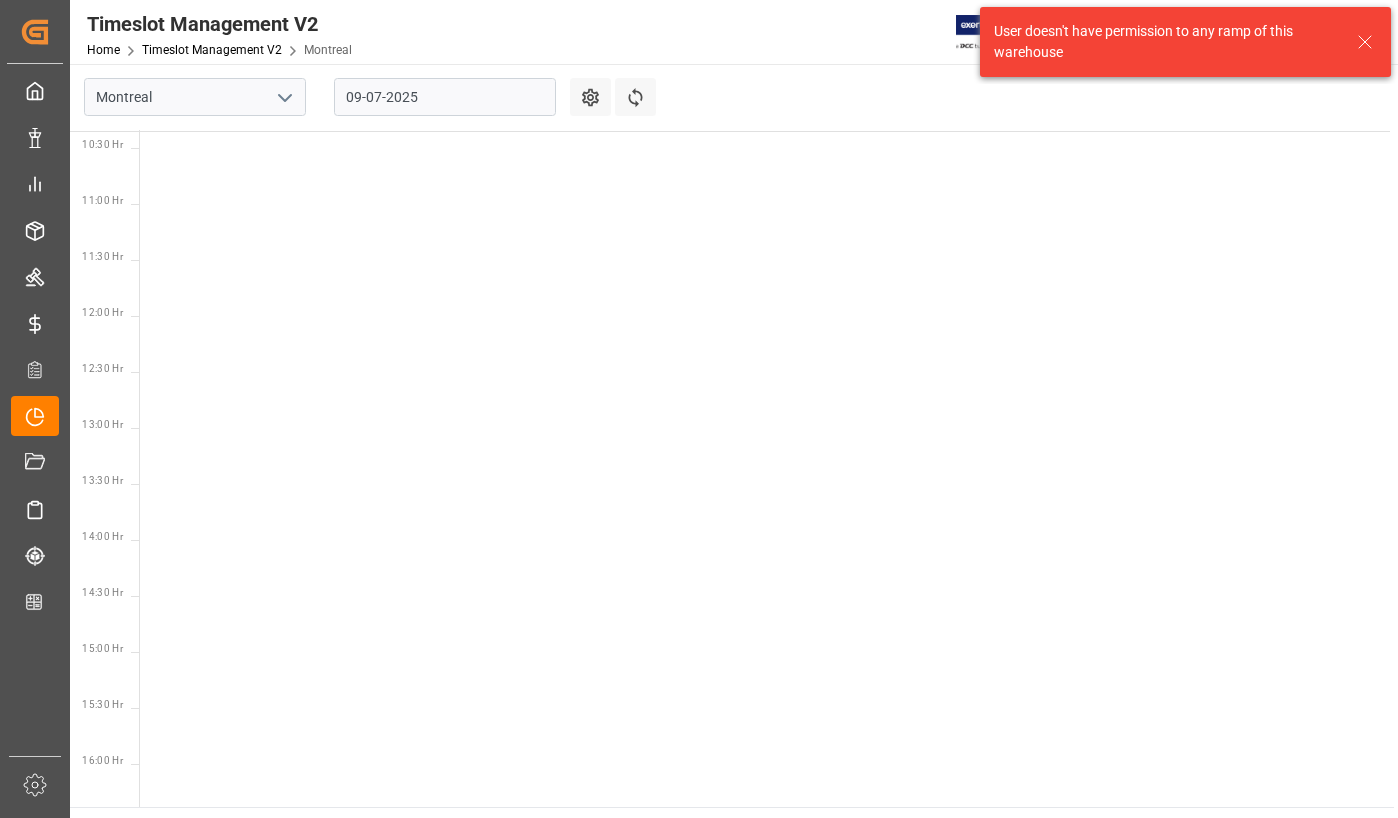scroll, scrollTop: 1261, scrollLeft: 0, axis: vertical 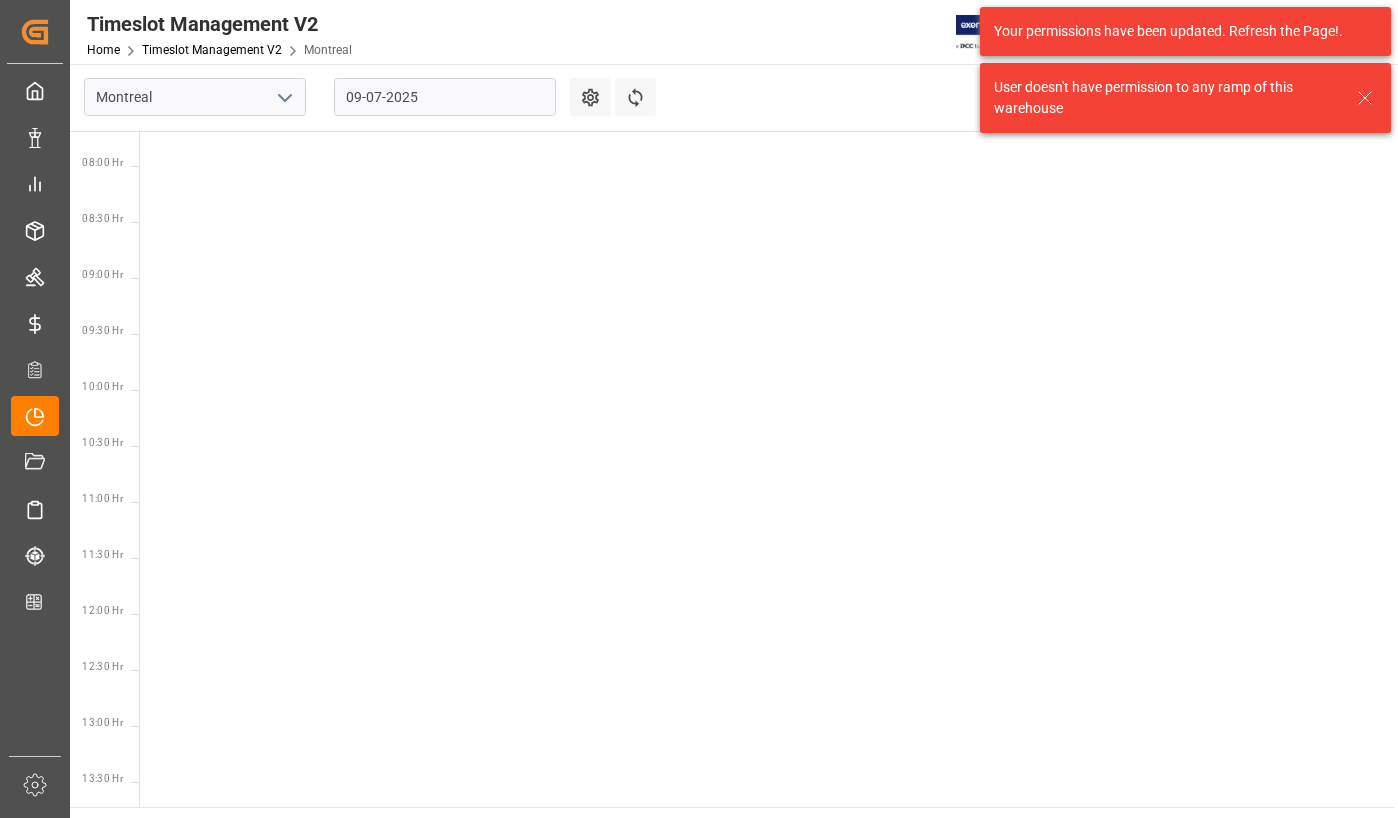click at bounding box center [1365, 98] 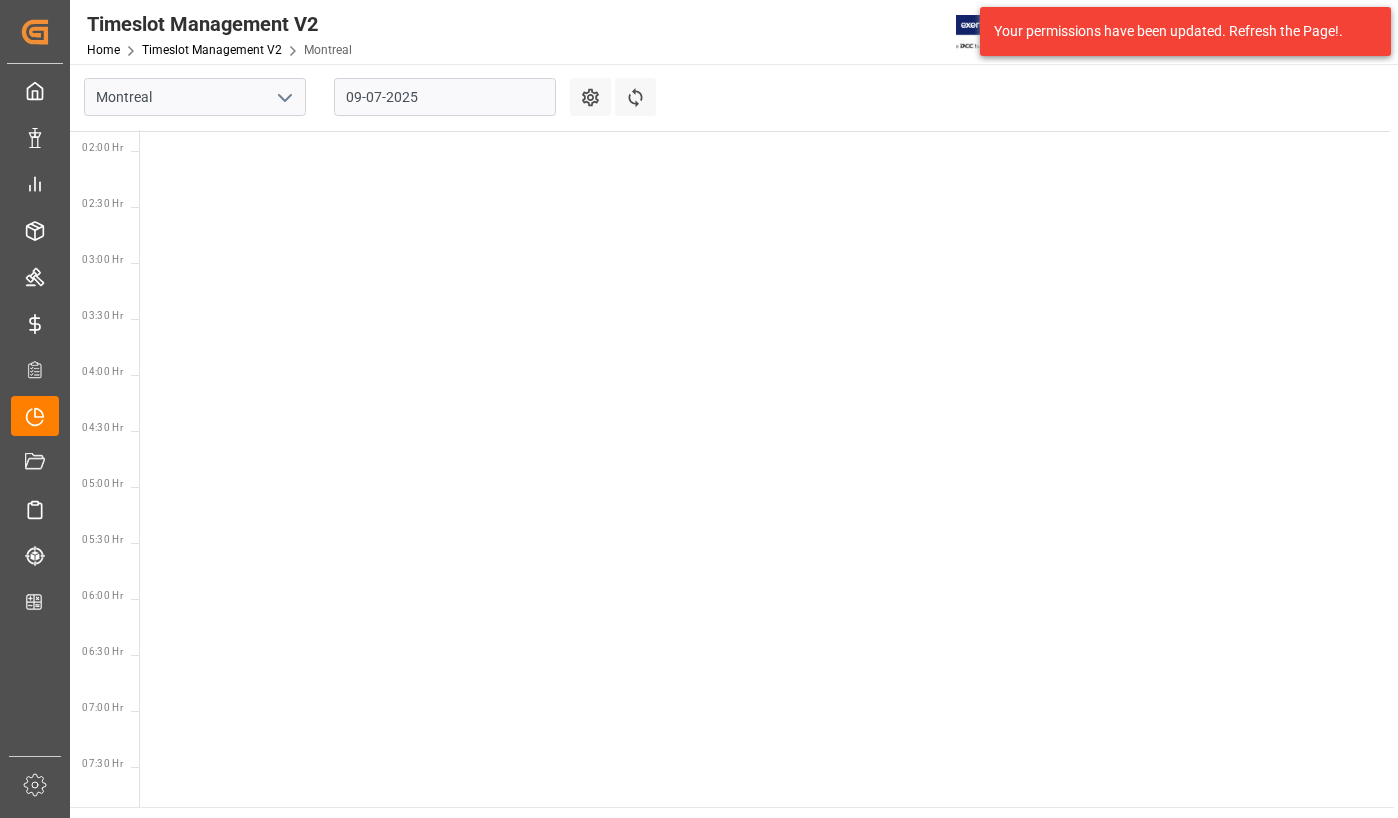 scroll, scrollTop: 0, scrollLeft: 0, axis: both 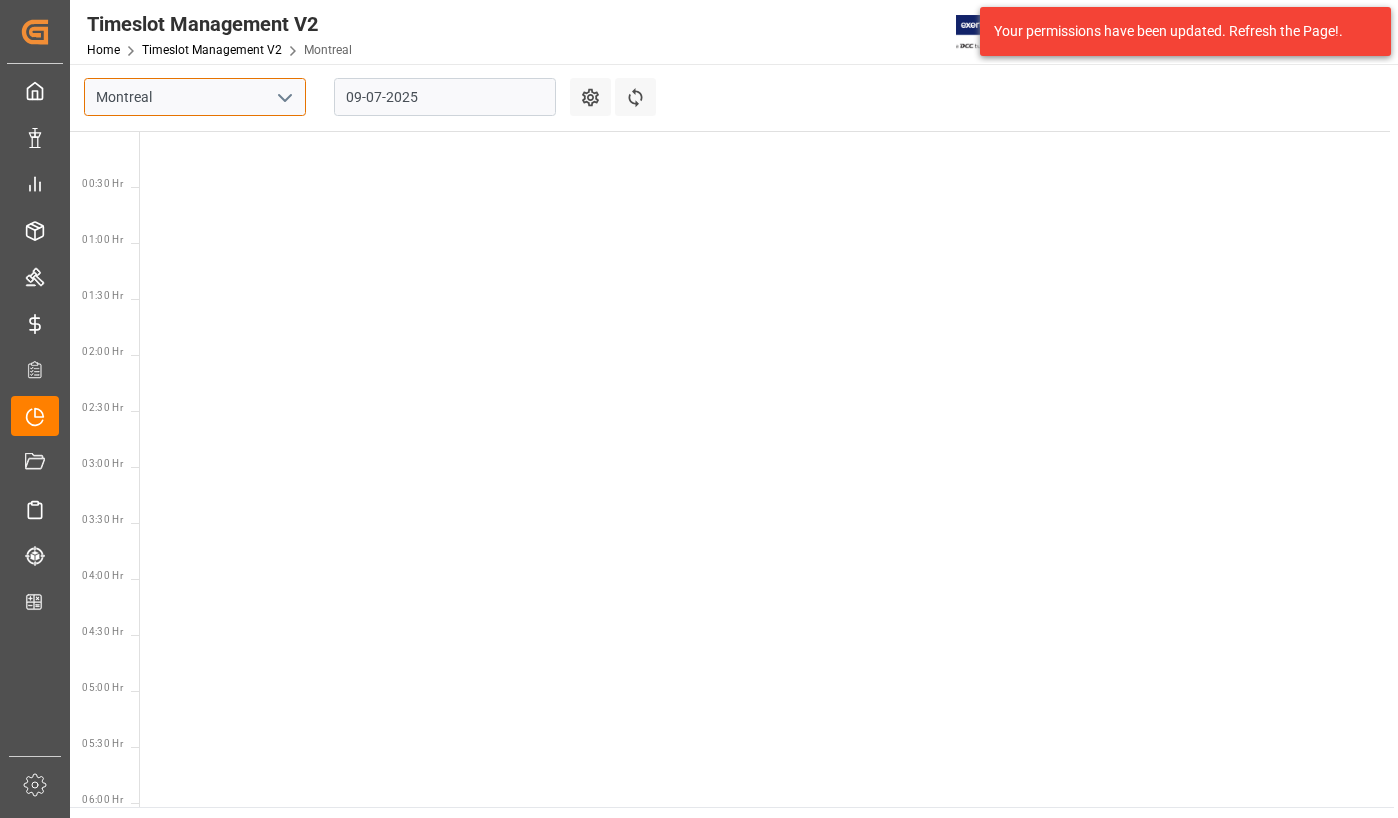 click on "Montreal" at bounding box center (195, 97) 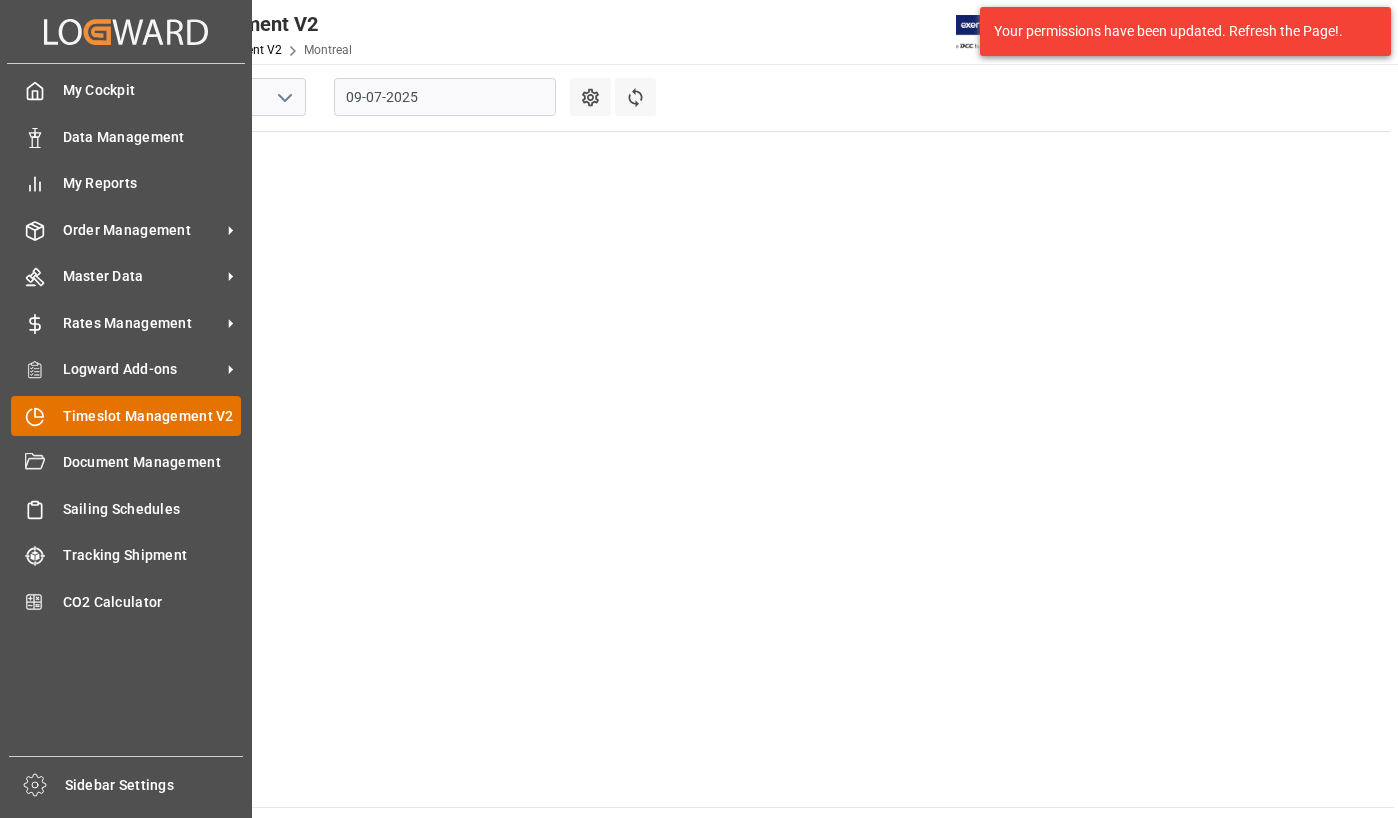 click on "Timeslot Management V2 Timeslot Management V2" at bounding box center (126, 415) 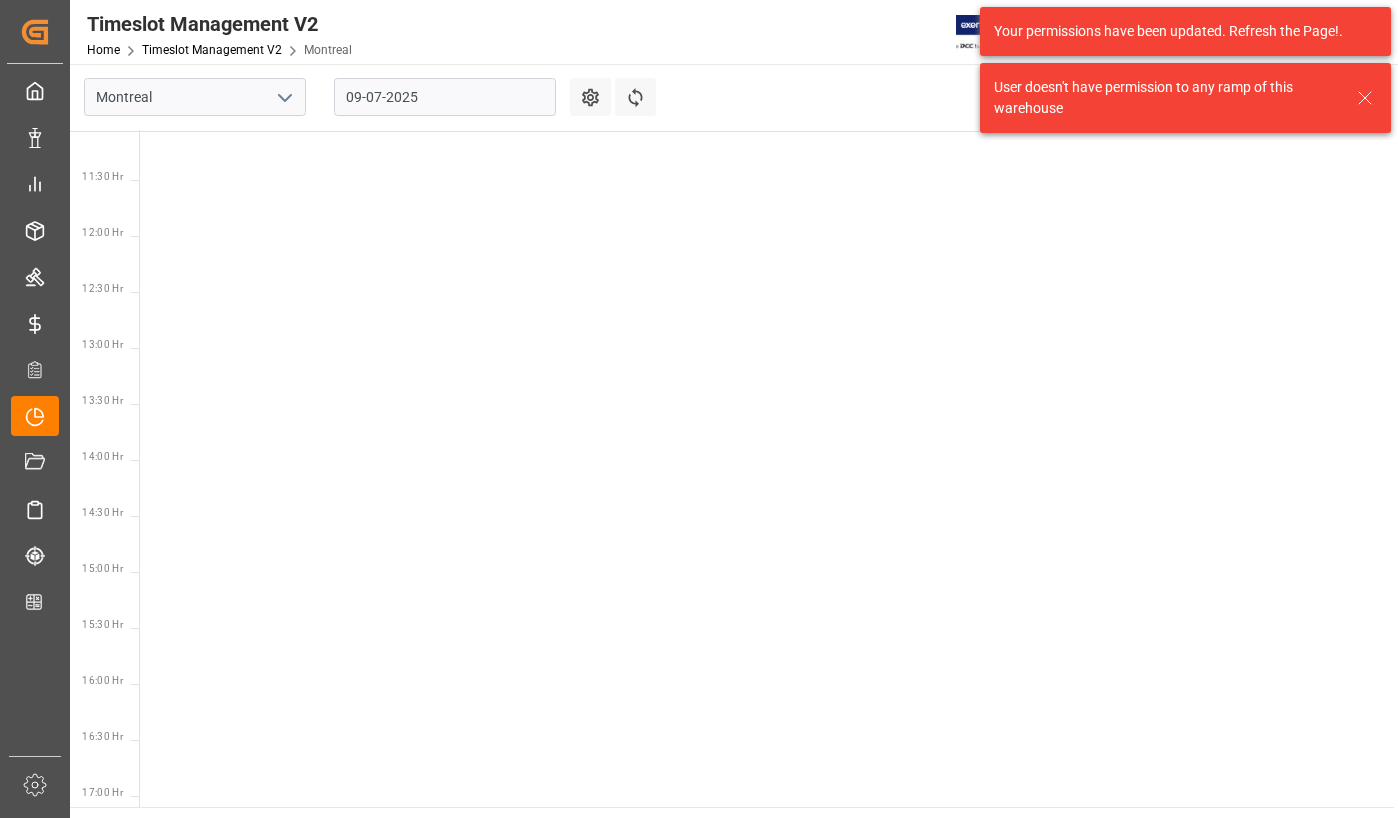 scroll, scrollTop: 1261, scrollLeft: 0, axis: vertical 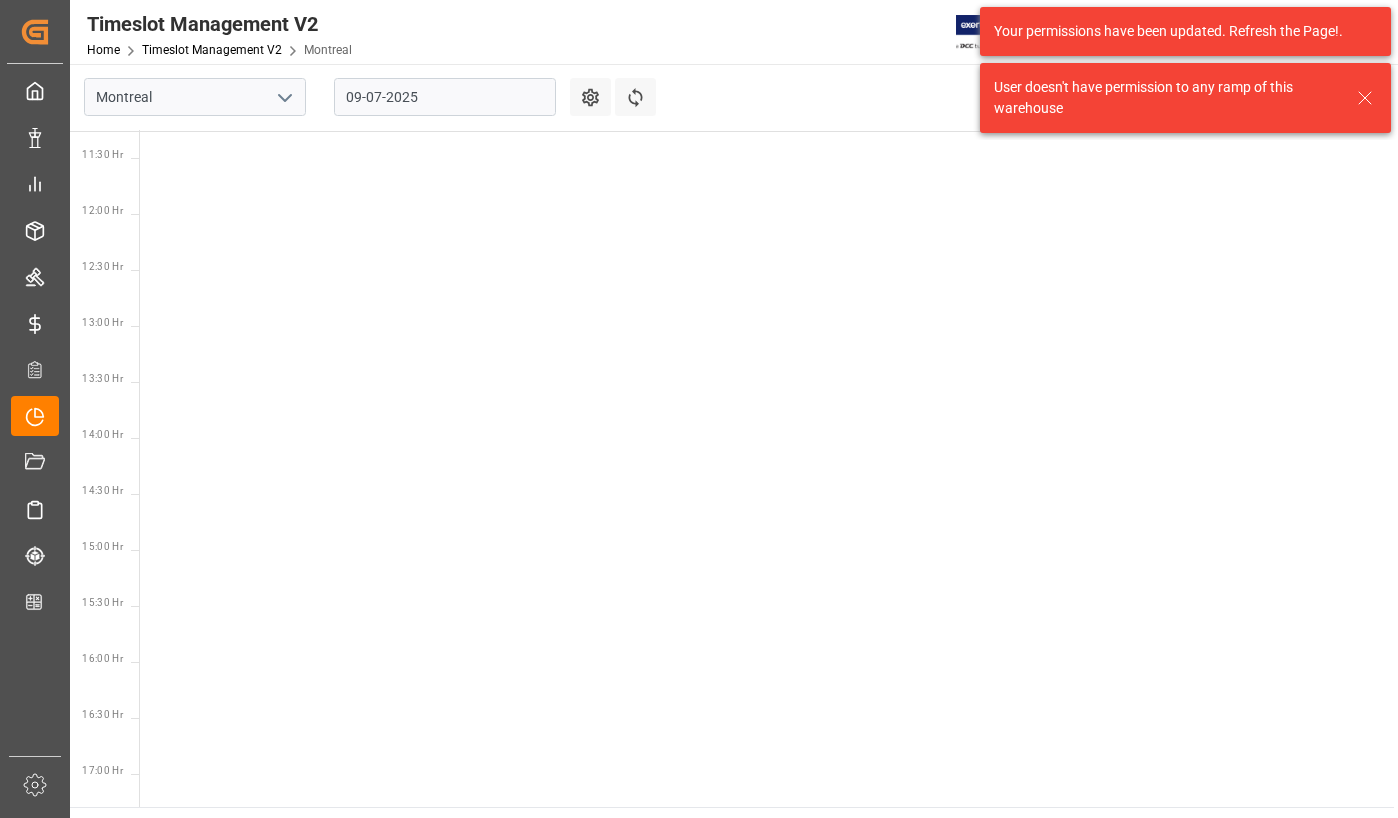 click at bounding box center [1365, 98] 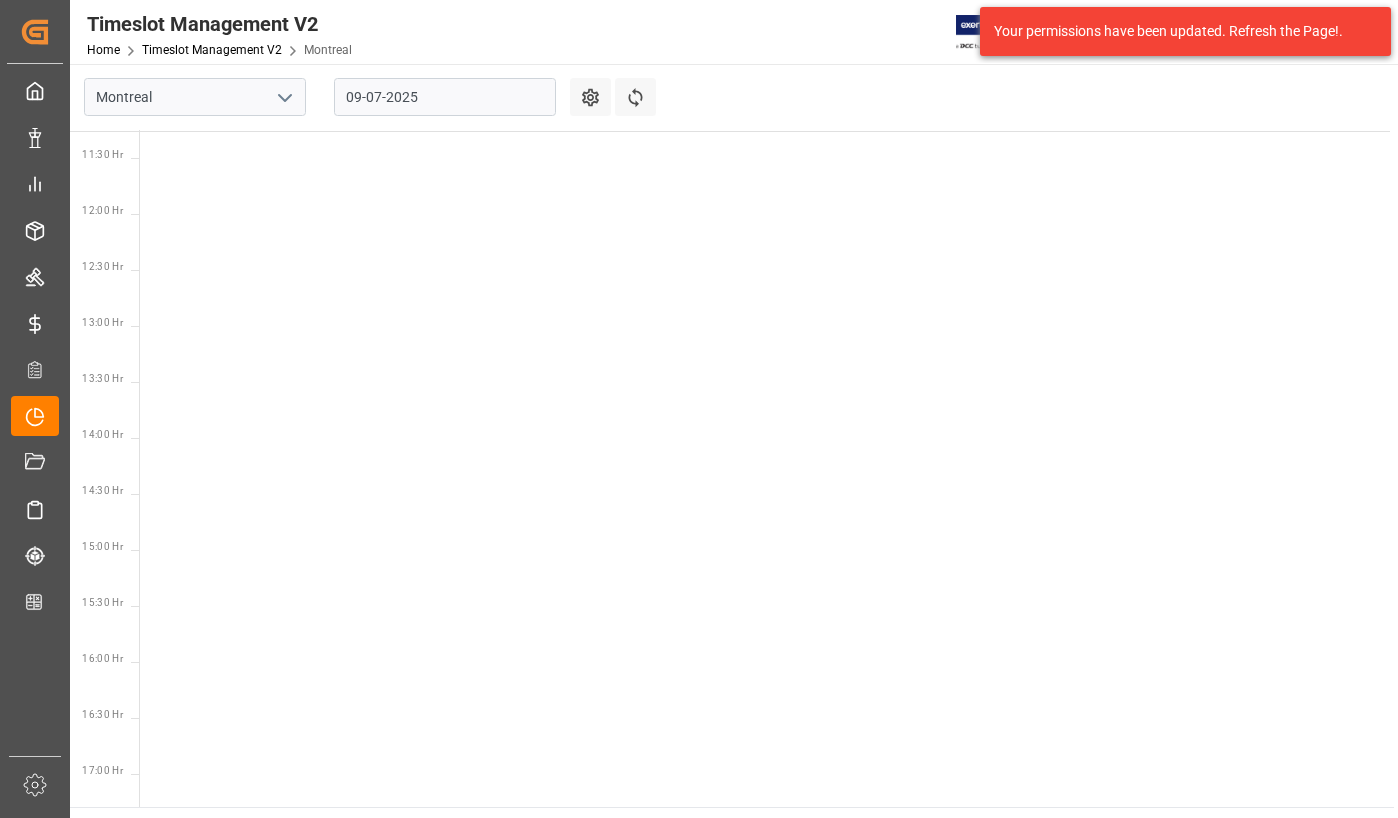 click at bounding box center (285, 98) 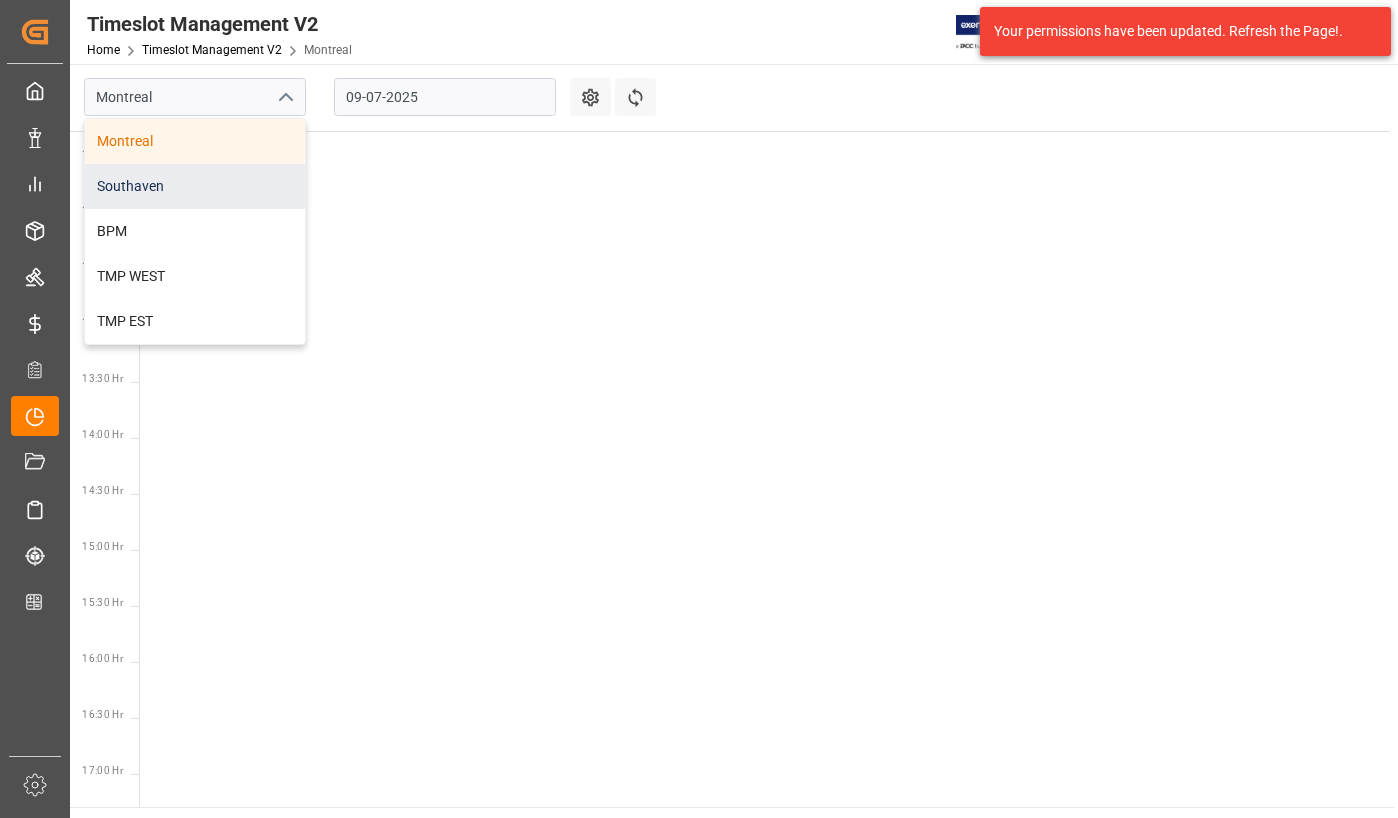 click on "Southaven" at bounding box center (195, 186) 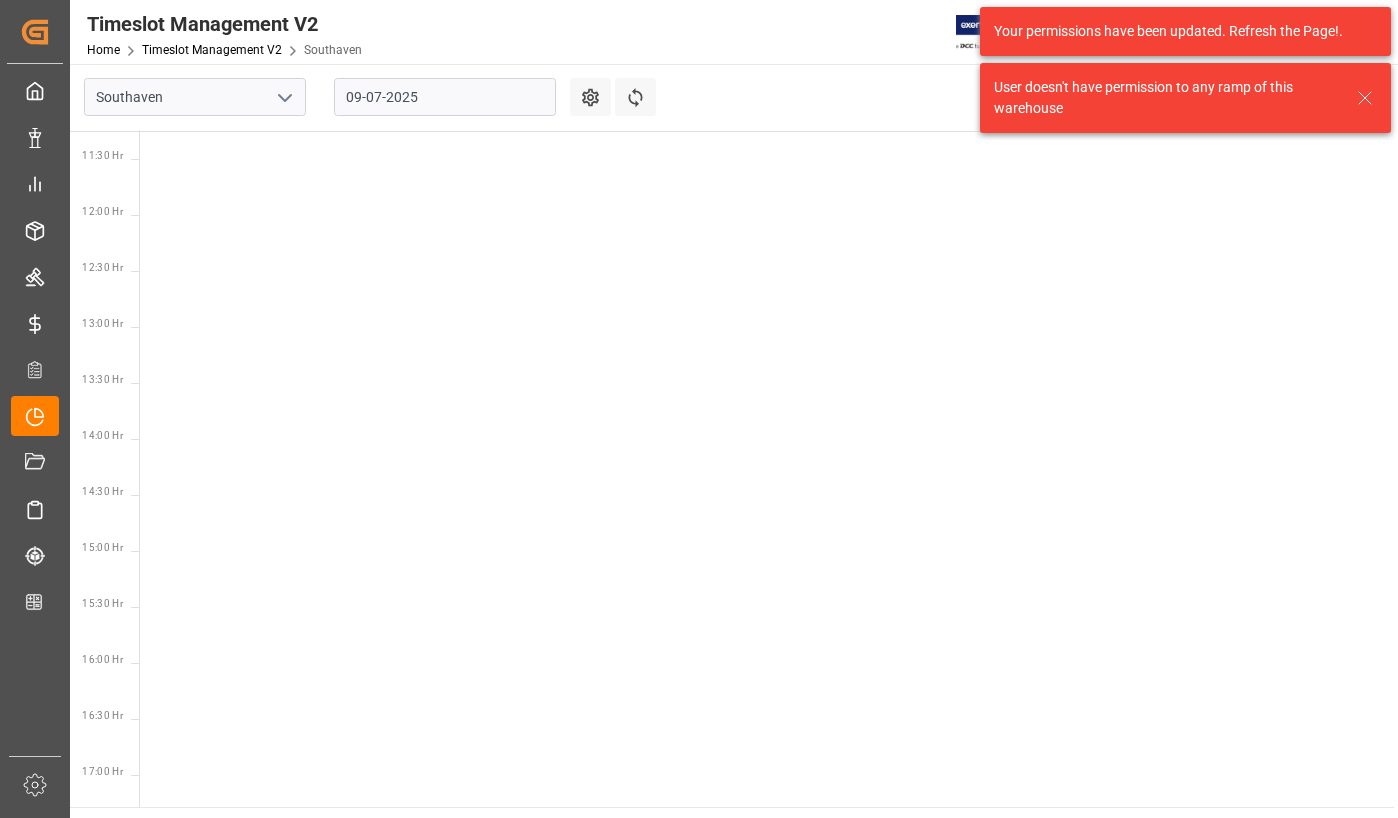 scroll, scrollTop: 1261, scrollLeft: 0, axis: vertical 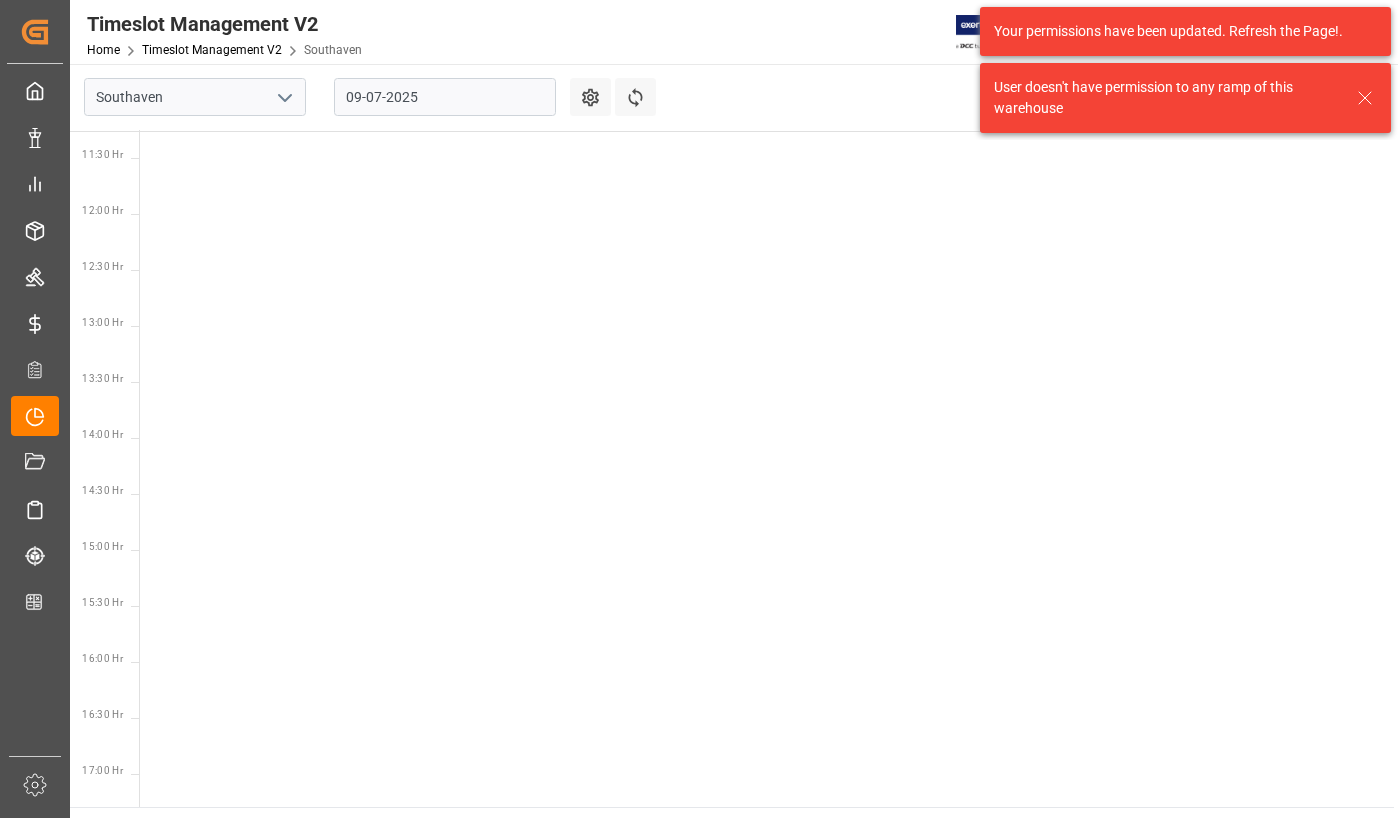 click at bounding box center [1365, 98] 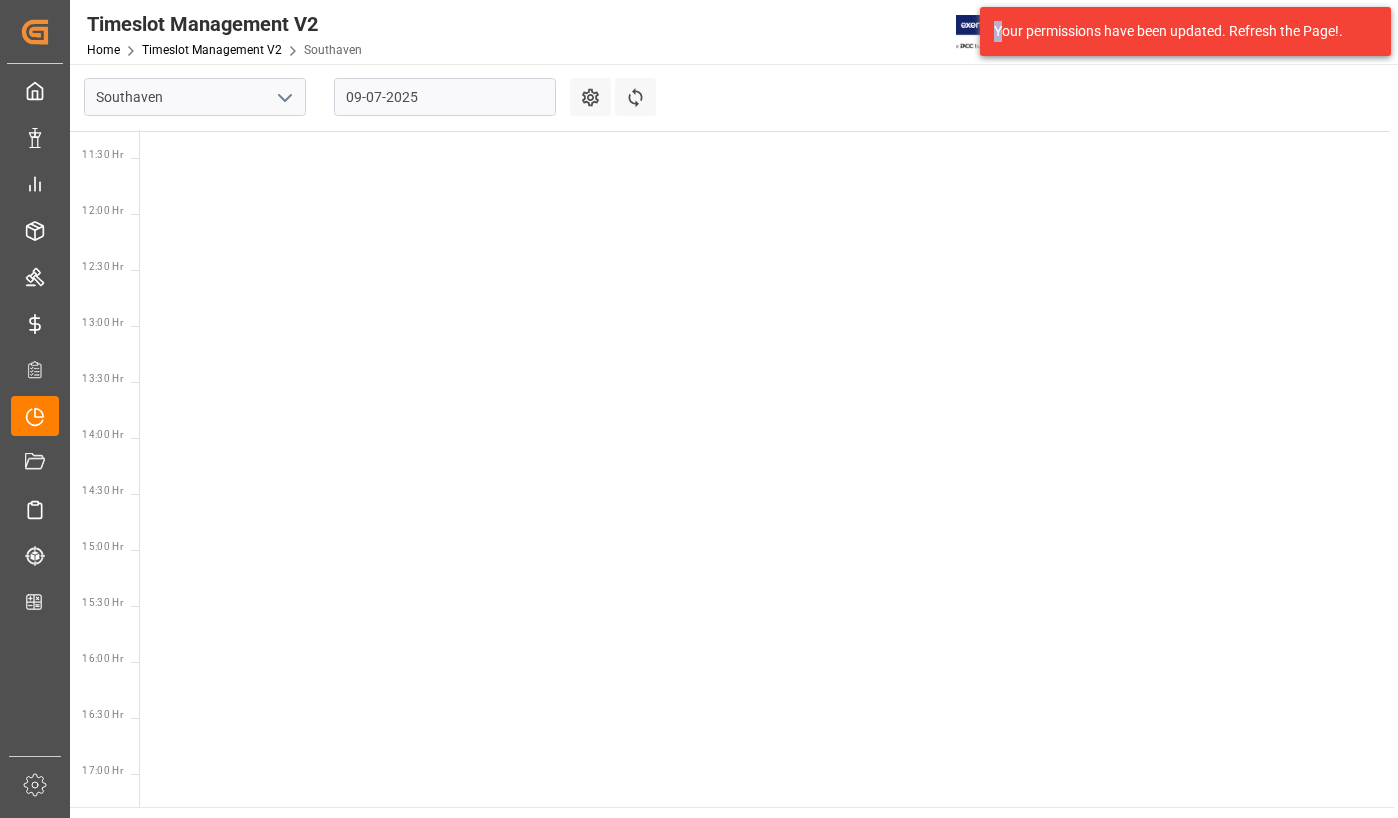 drag, startPoint x: 999, startPoint y: 31, endPoint x: 938, endPoint y: 64, distance: 69.354164 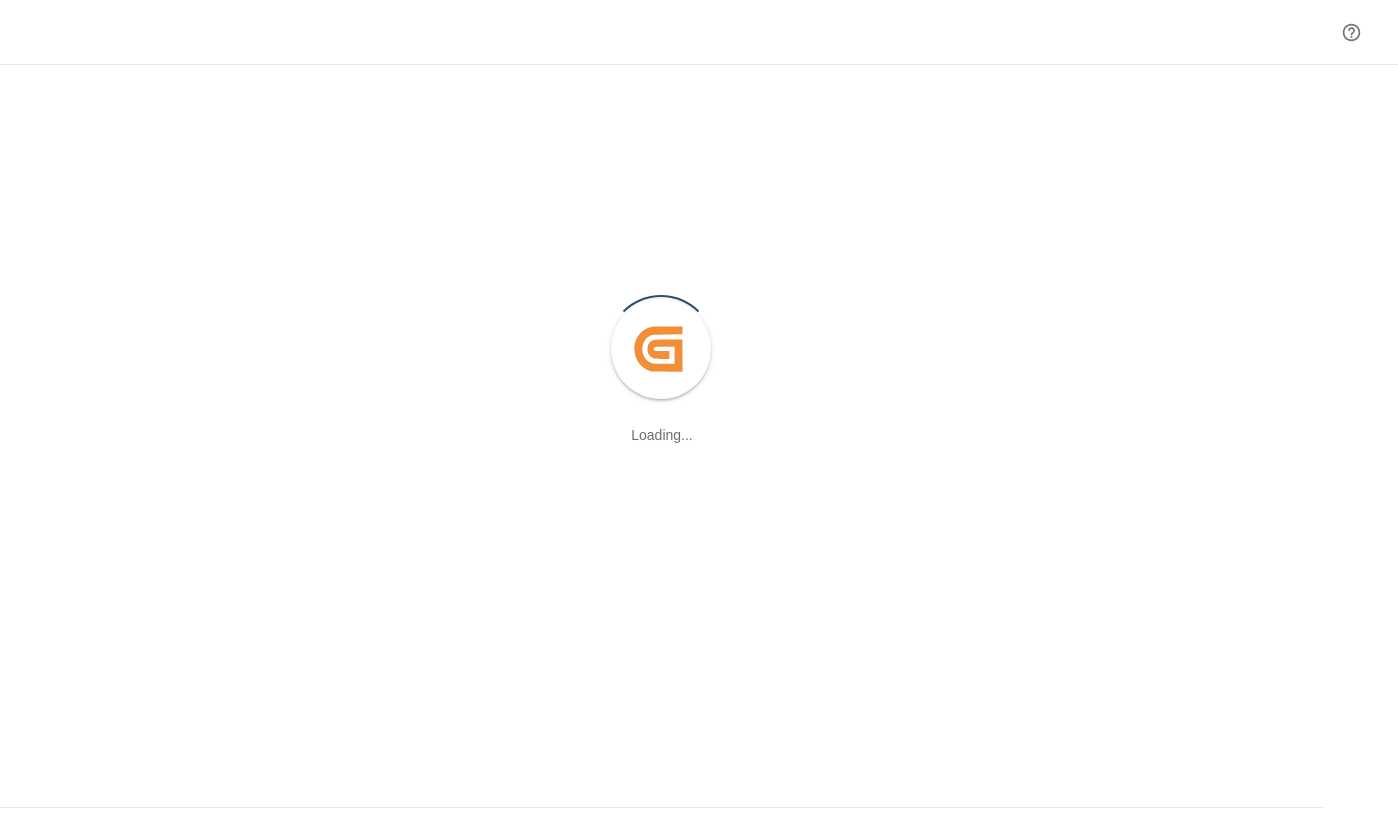scroll, scrollTop: 0, scrollLeft: 0, axis: both 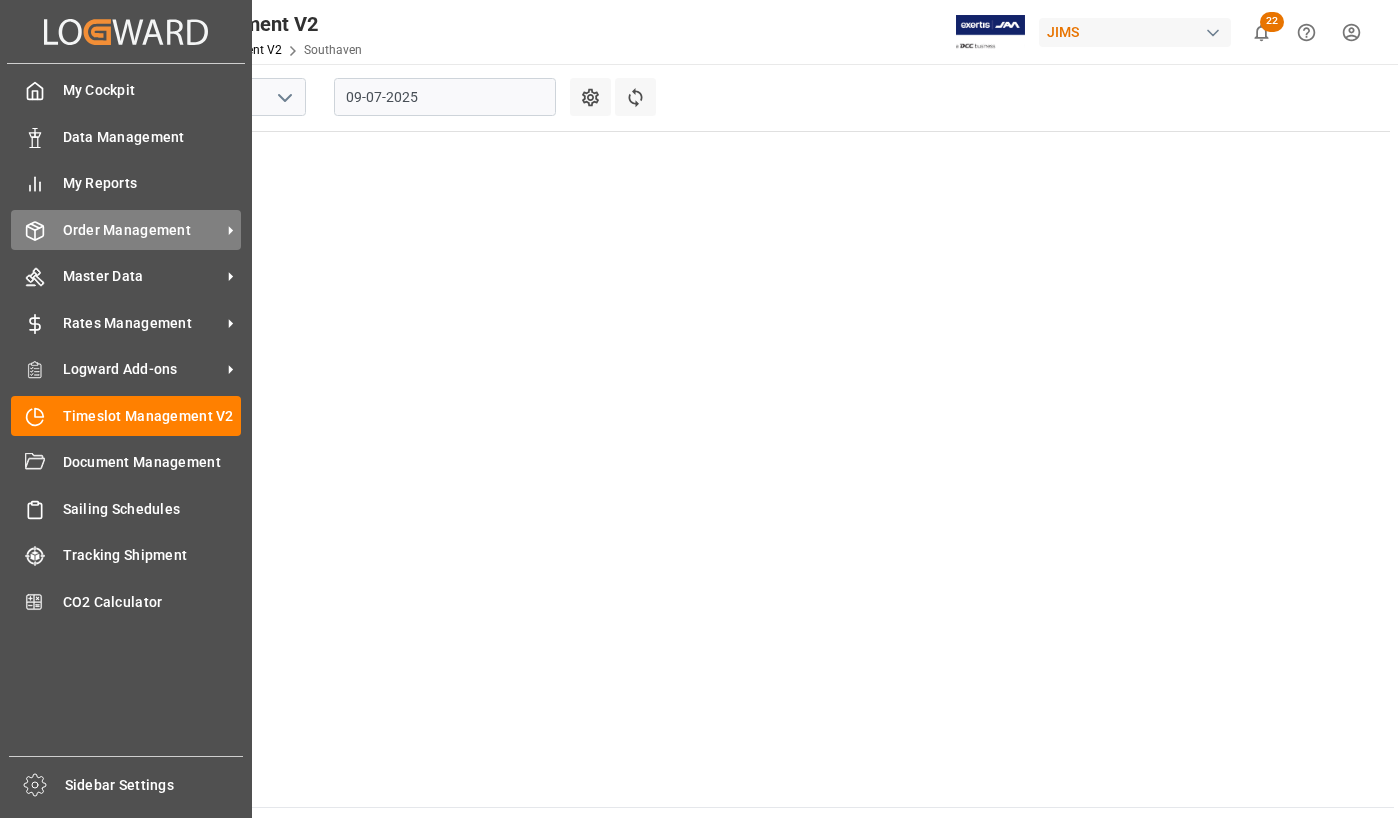click on "Order Management" at bounding box center [152, 90] 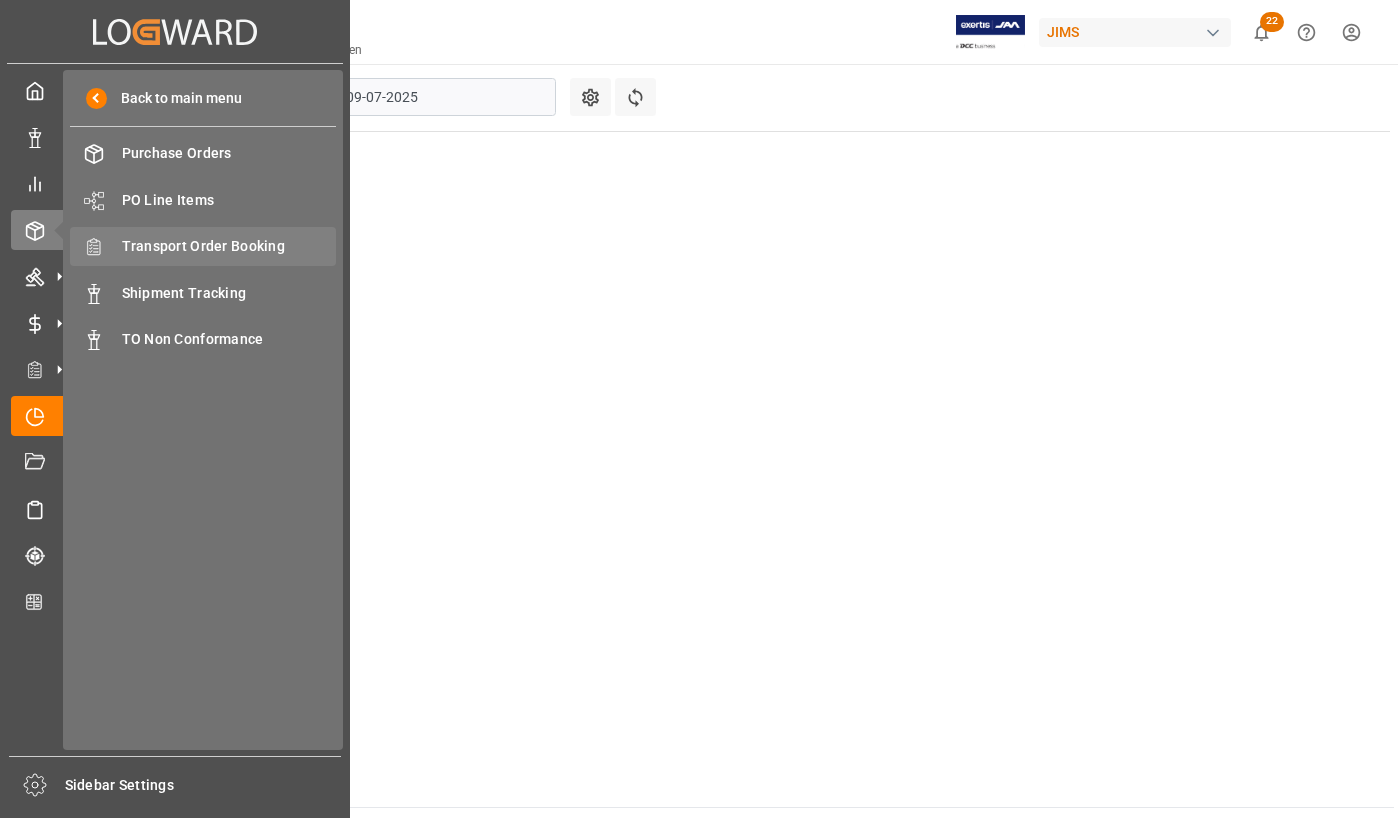 click on "Transport Order Booking" at bounding box center (229, 246) 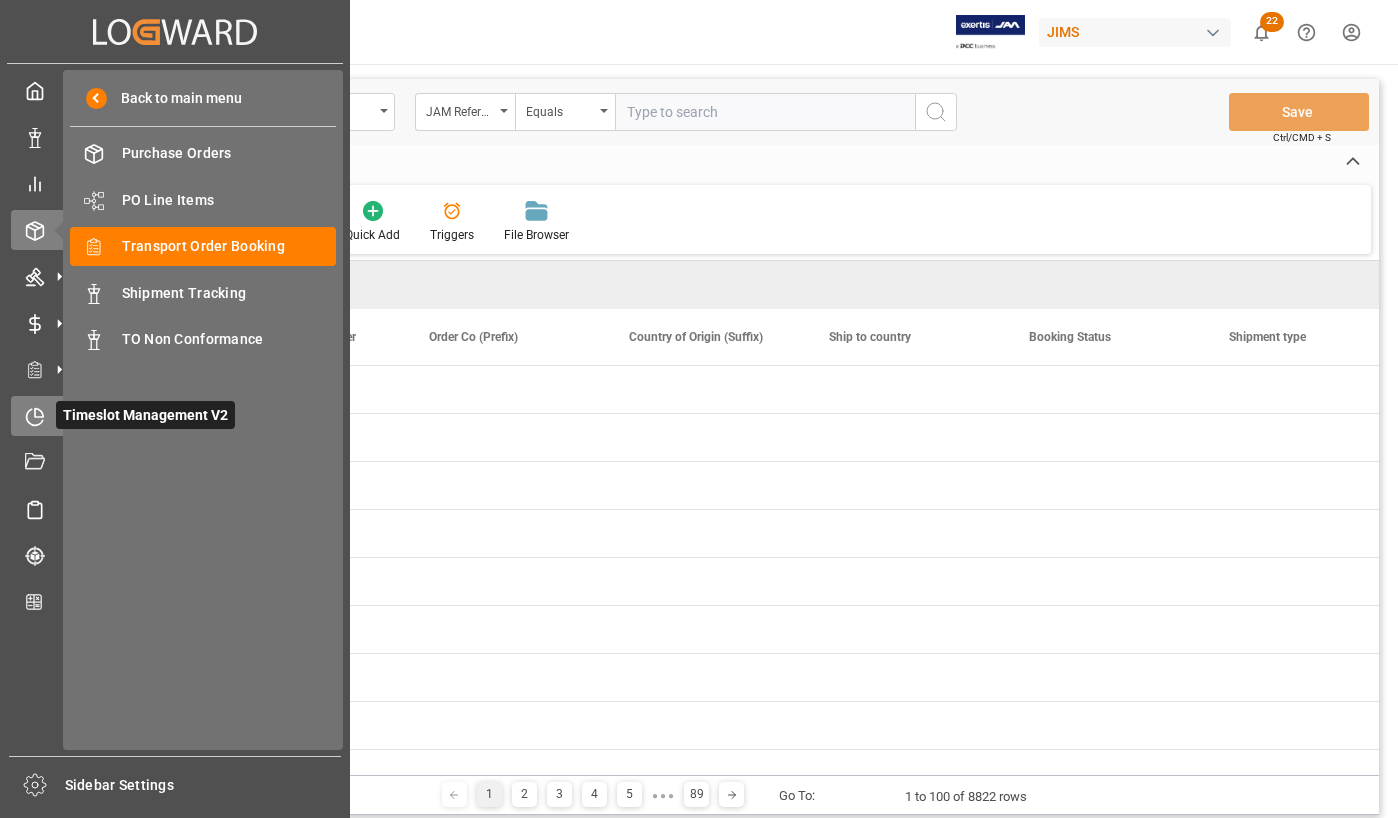 click at bounding box center [39, 412] 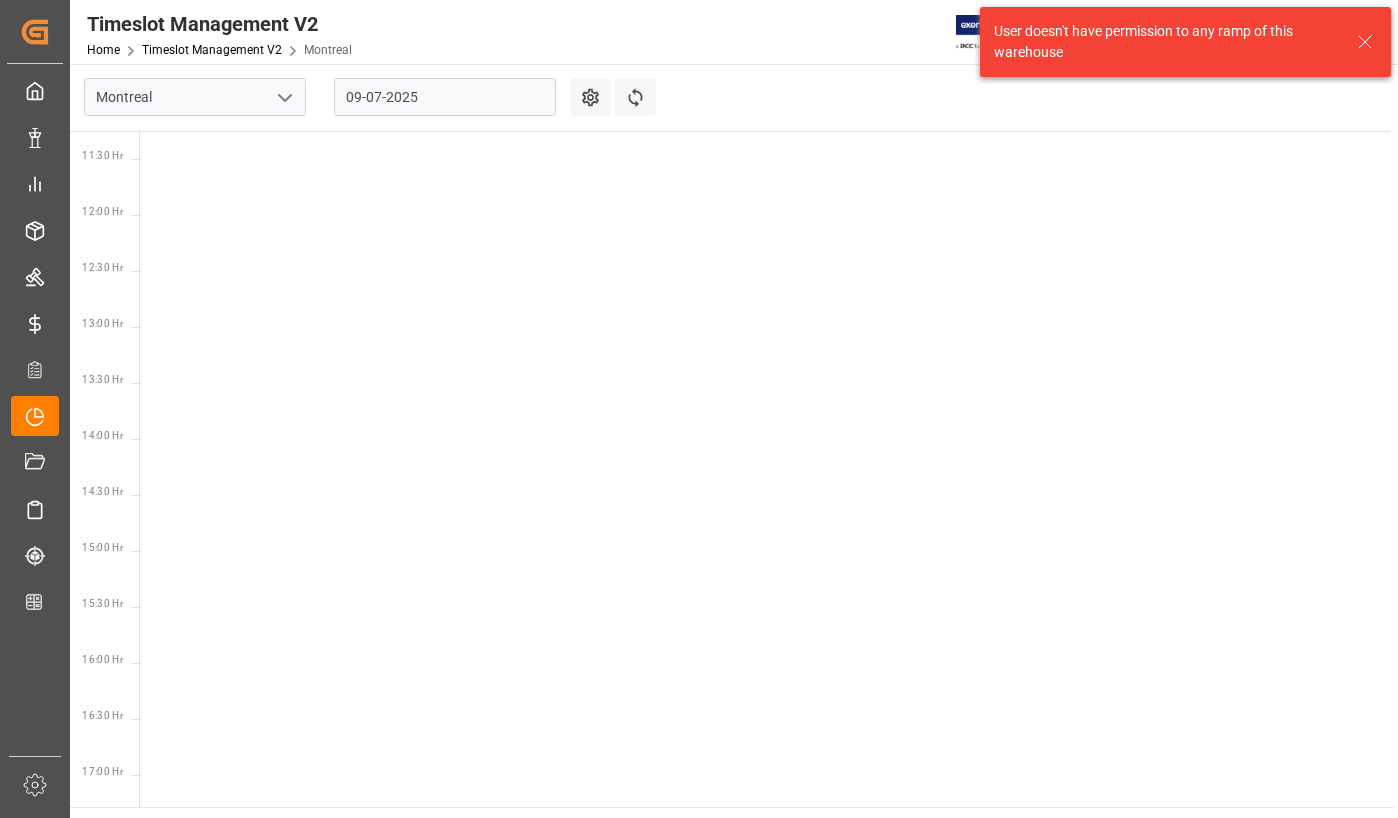 scroll, scrollTop: 1261, scrollLeft: 0, axis: vertical 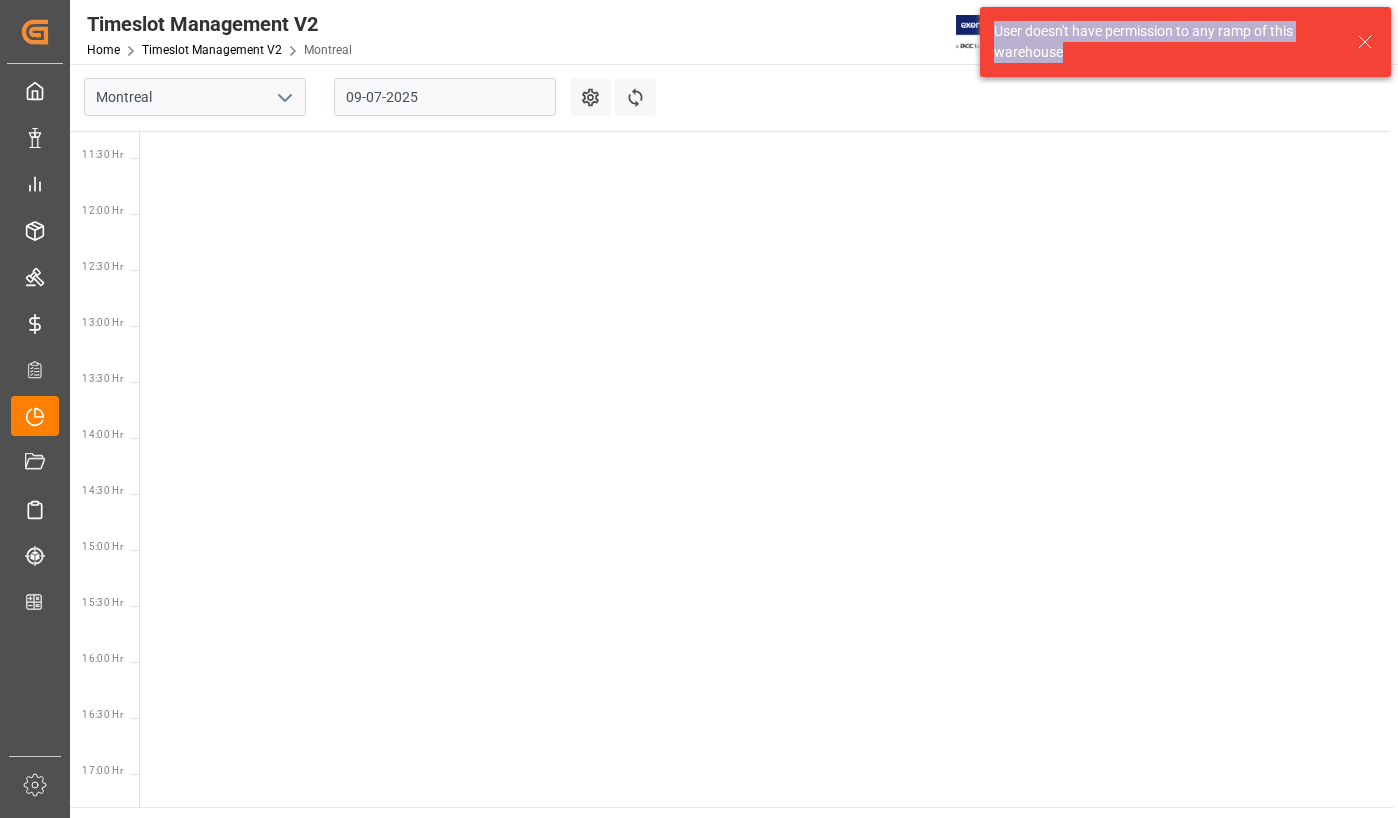 copy on "User doesn't have permission to any ramp of this warehouse" 